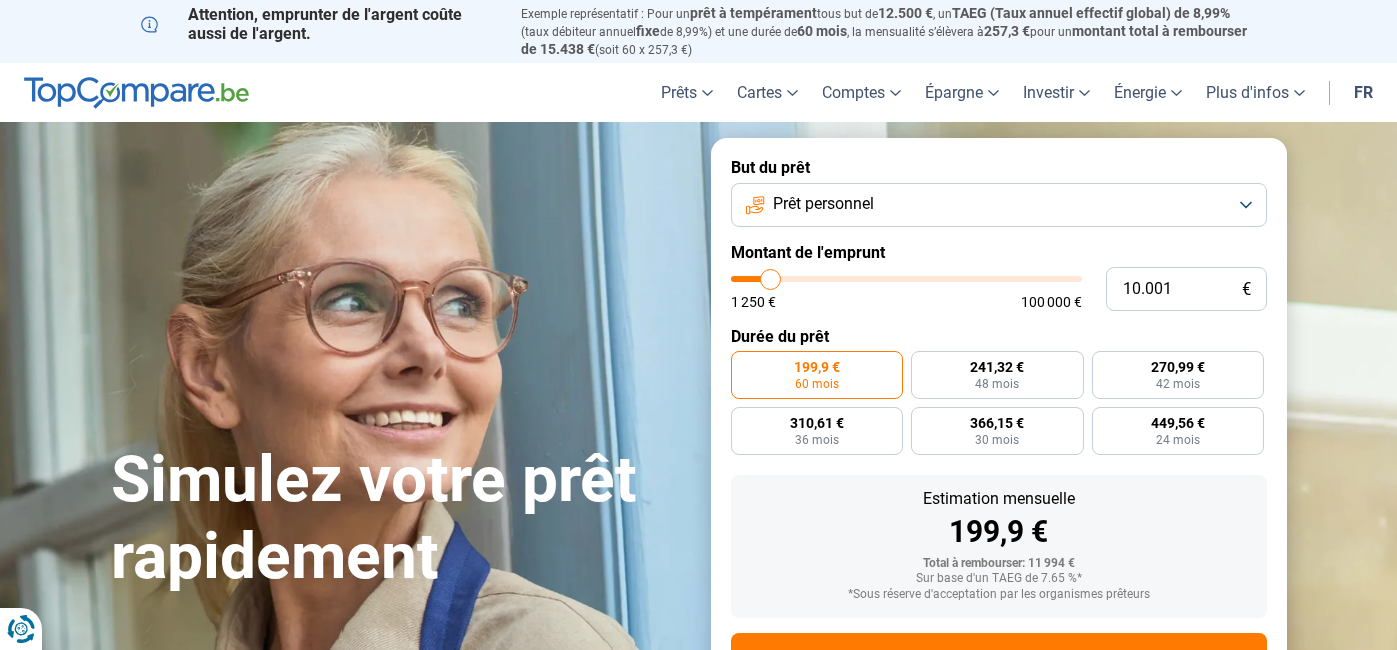 scroll, scrollTop: 0, scrollLeft: 0, axis: both 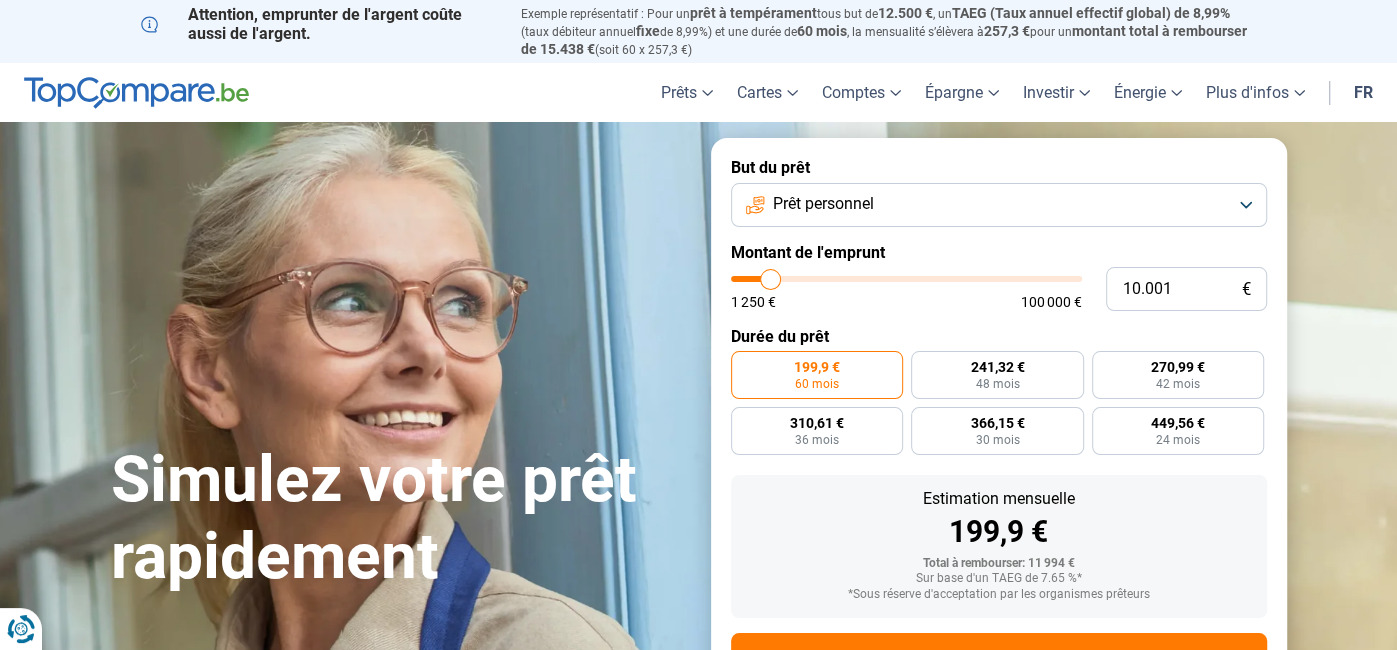 click on "Prêt personnel" at bounding box center (999, 205) 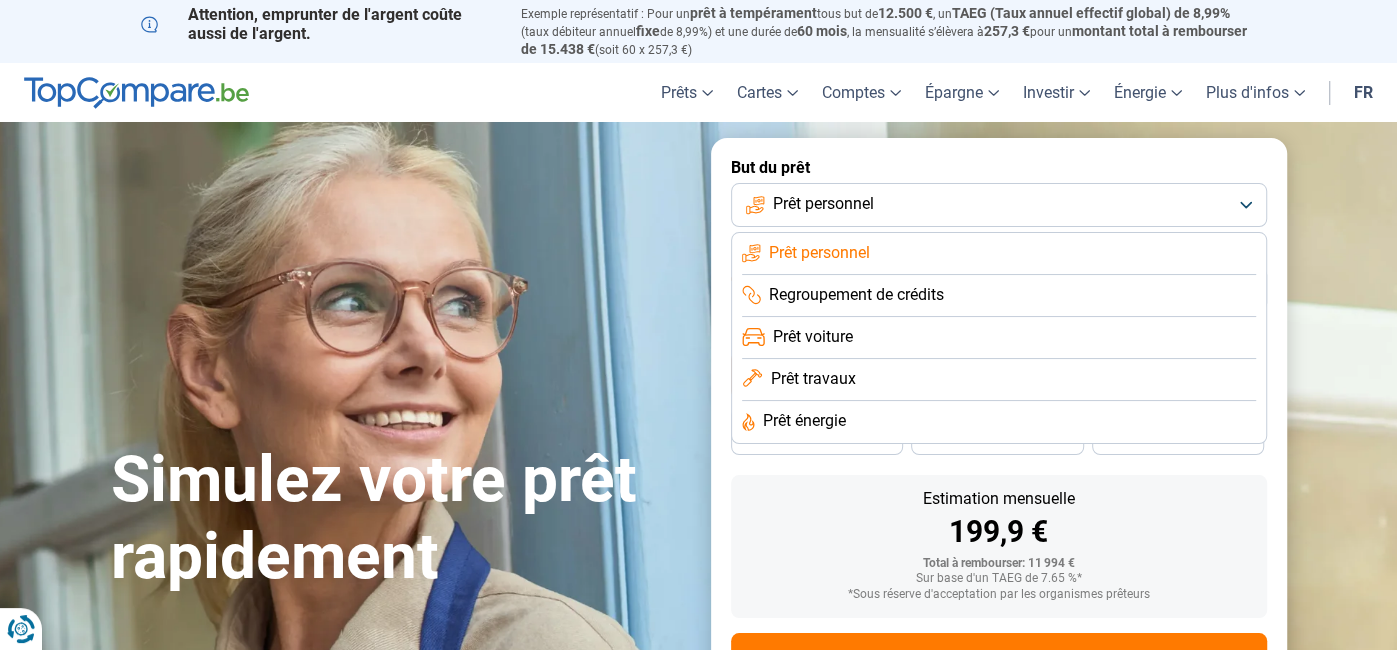 click on "Prêt travaux" at bounding box center [819, 253] 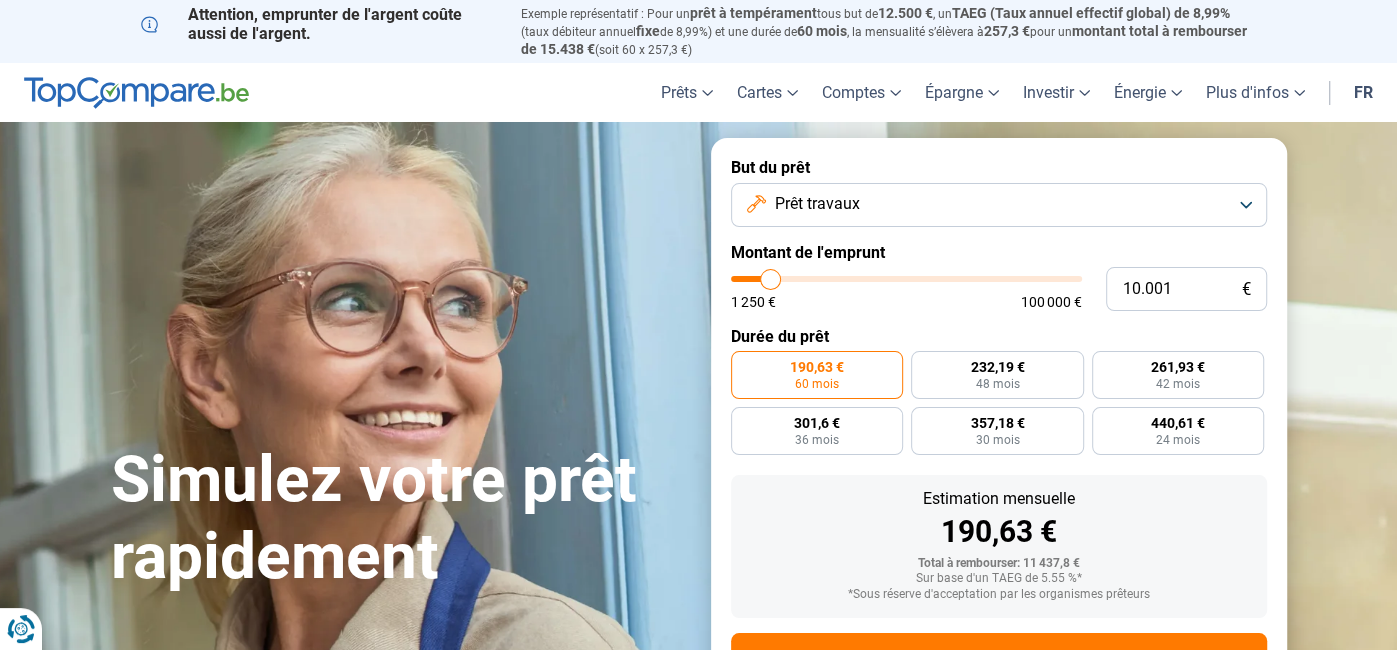 scroll, scrollTop: 85, scrollLeft: 0, axis: vertical 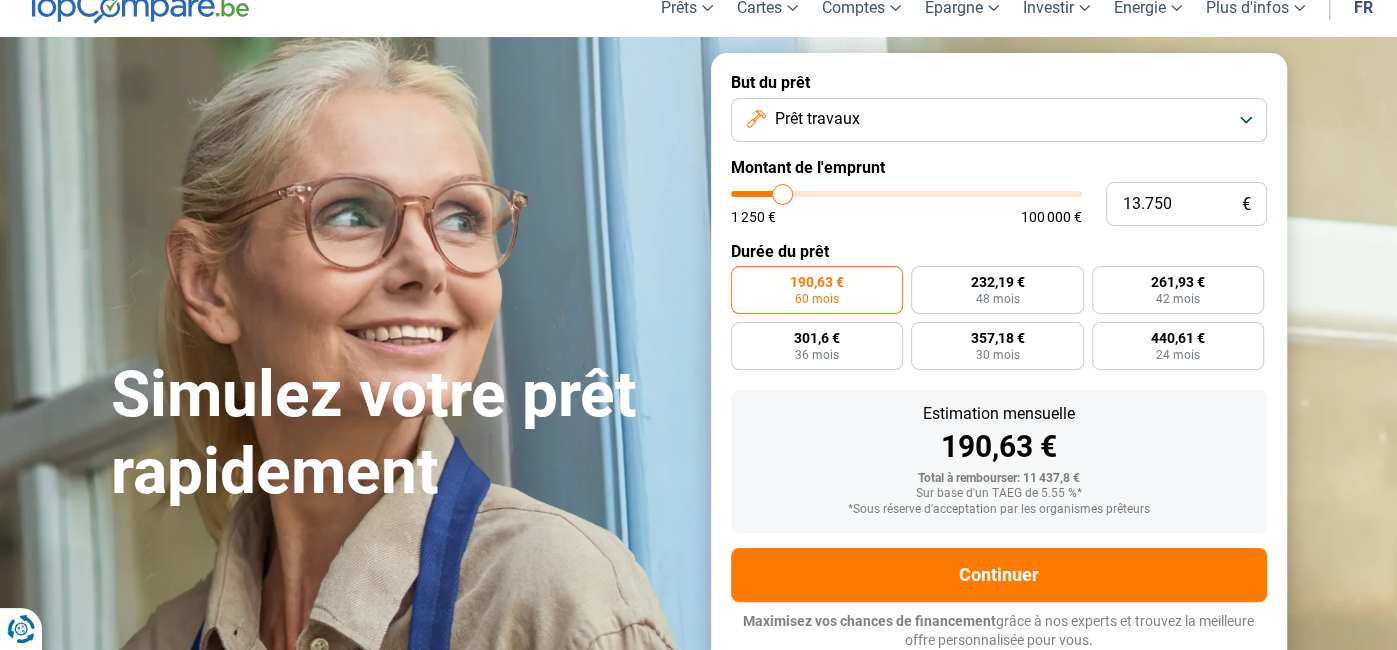 drag, startPoint x: 768, startPoint y: 194, endPoint x: 783, endPoint y: 195, distance: 15.033297 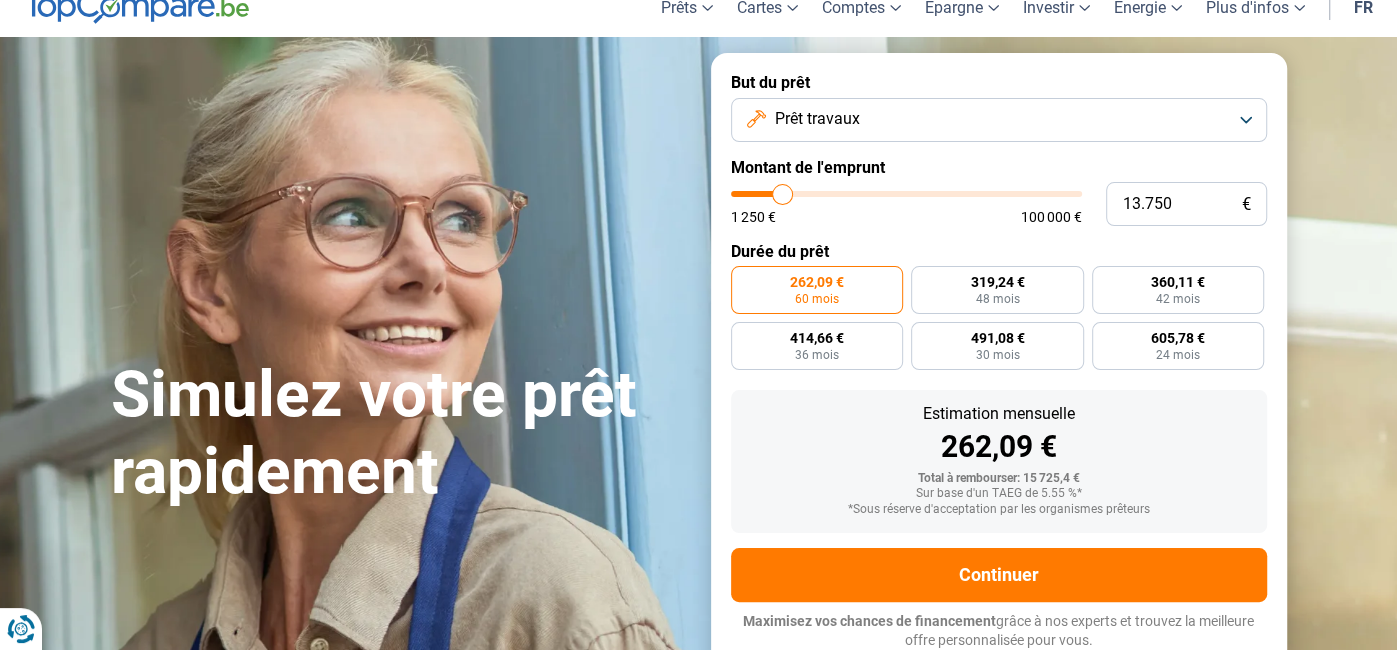 click at bounding box center [906, 194] 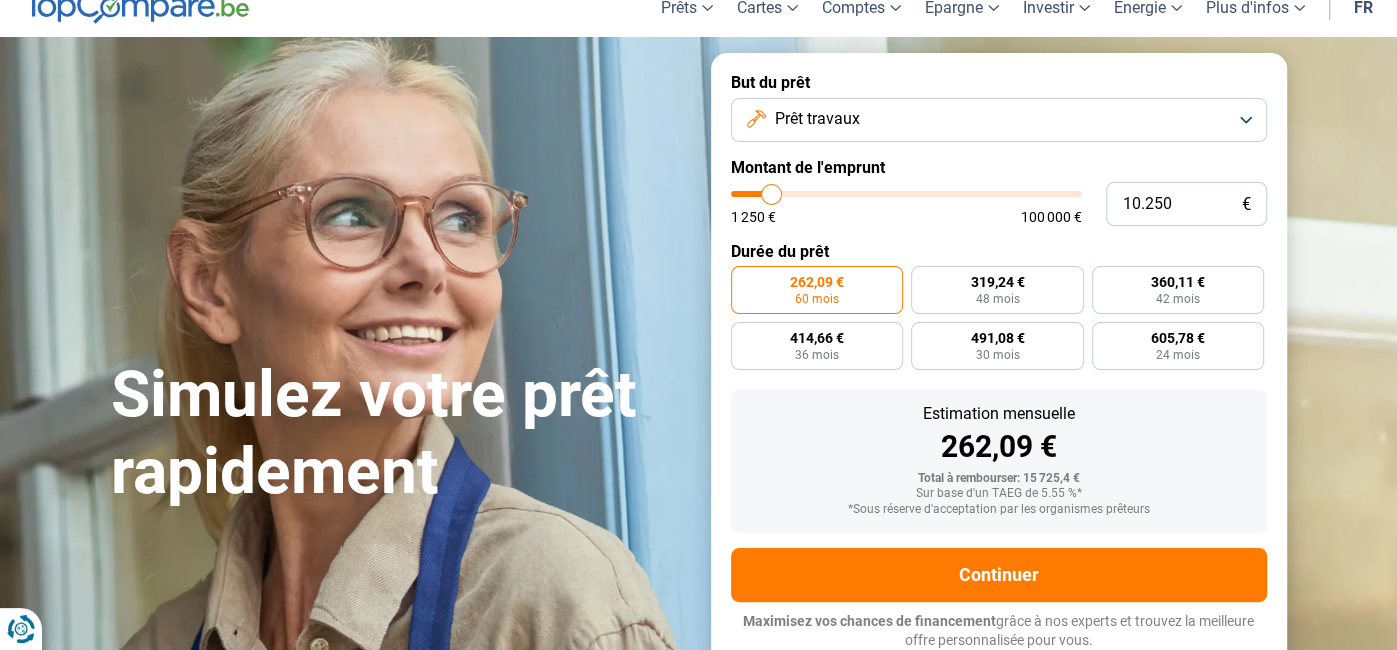 drag, startPoint x: 781, startPoint y: 195, endPoint x: 771, endPoint y: 194, distance: 10.049875 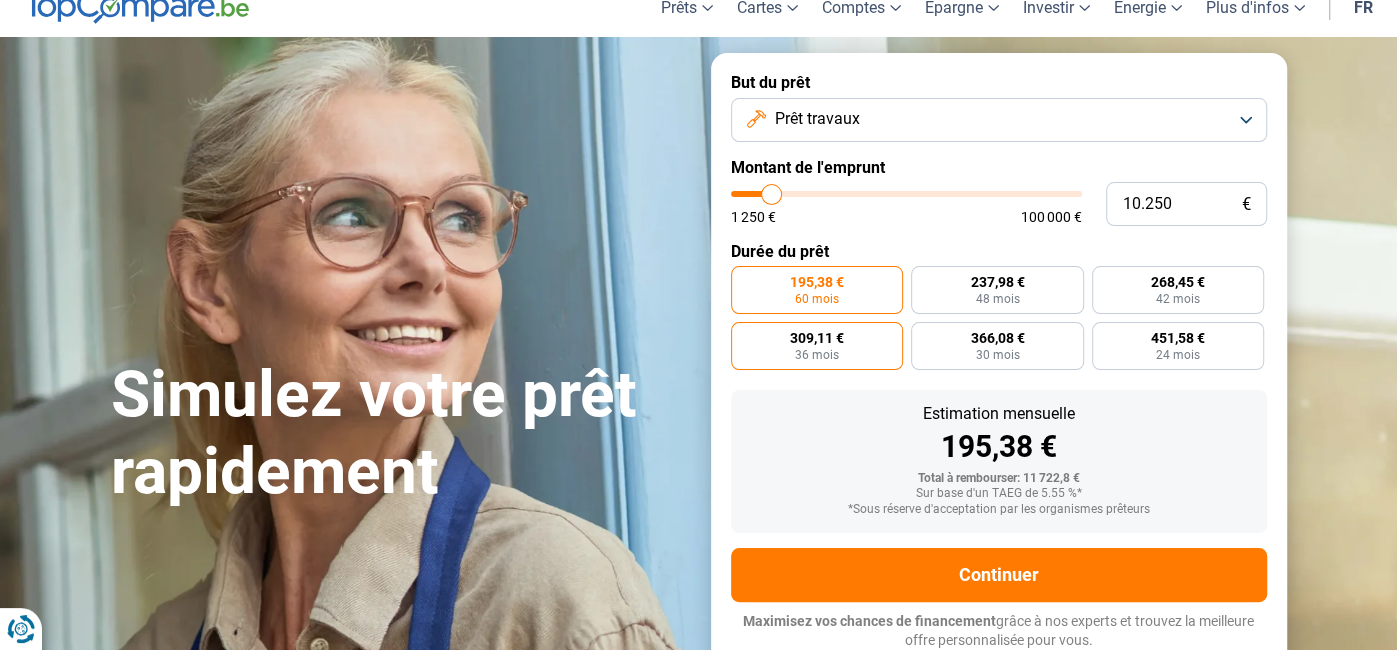 click on "36 mois" at bounding box center [817, 355] 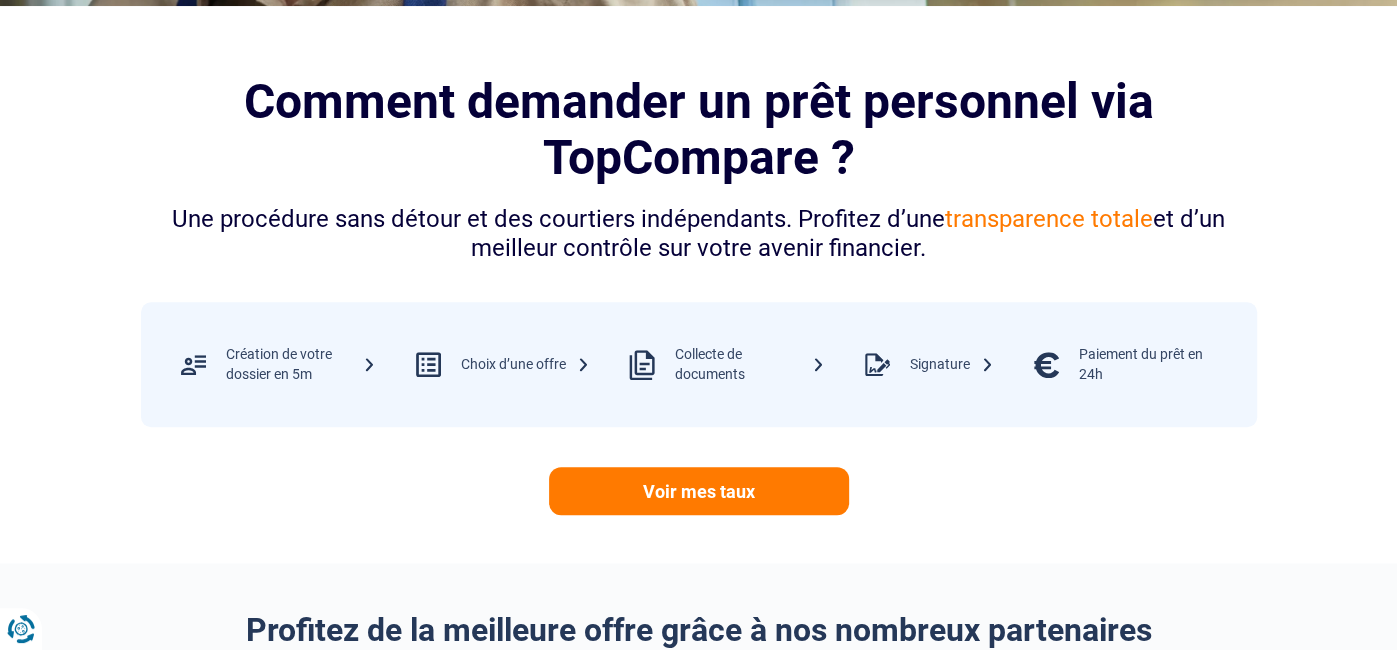 scroll, scrollTop: 797, scrollLeft: 0, axis: vertical 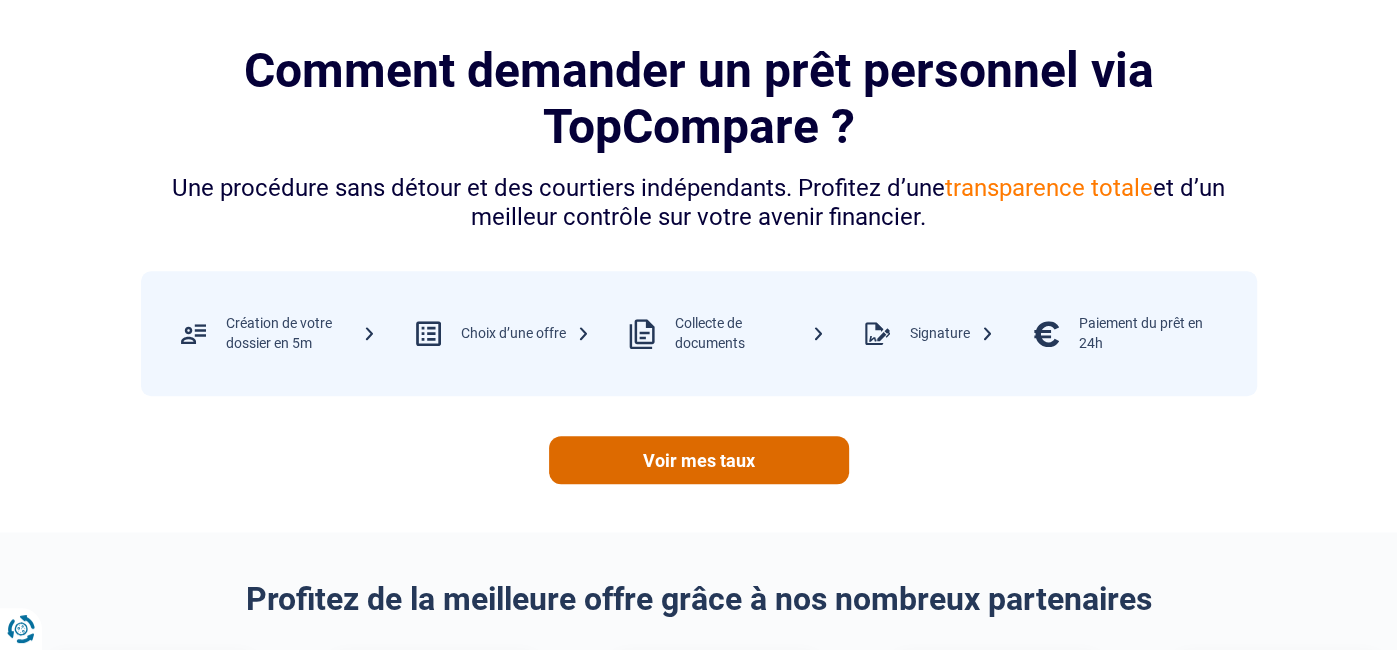 click on "Voir mes taux" at bounding box center [699, 460] 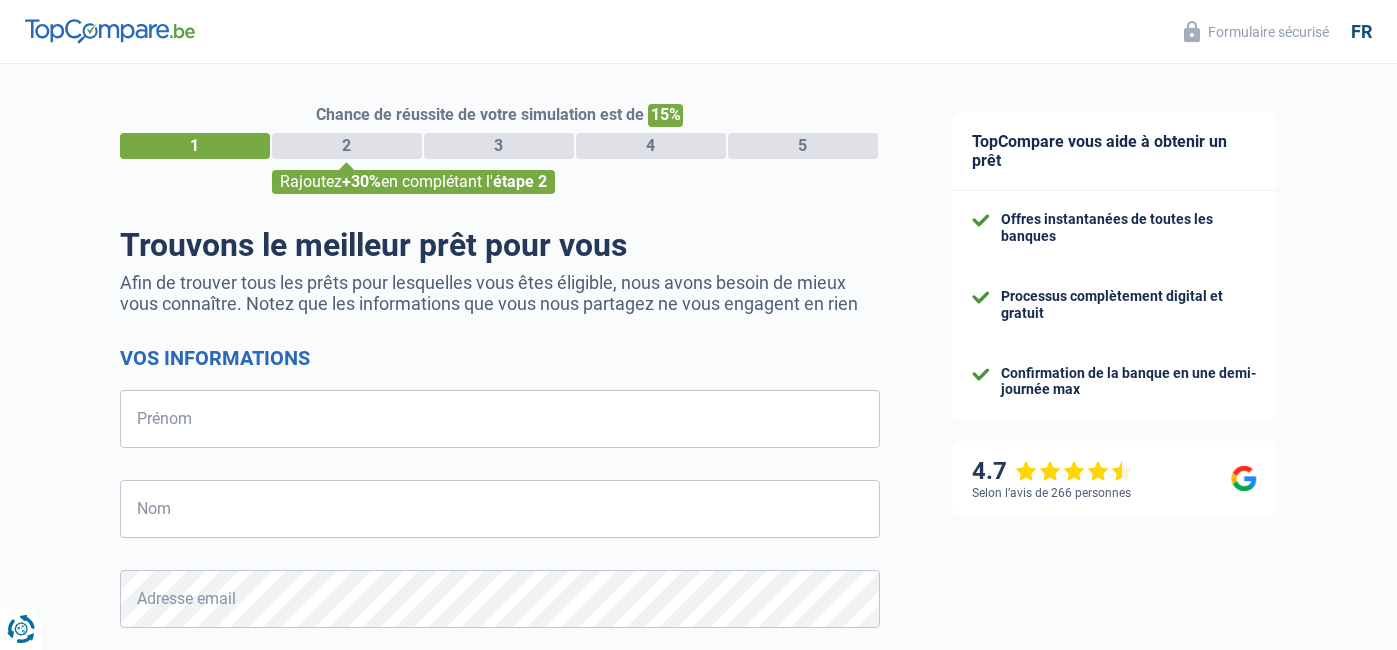 scroll, scrollTop: 0, scrollLeft: 0, axis: both 